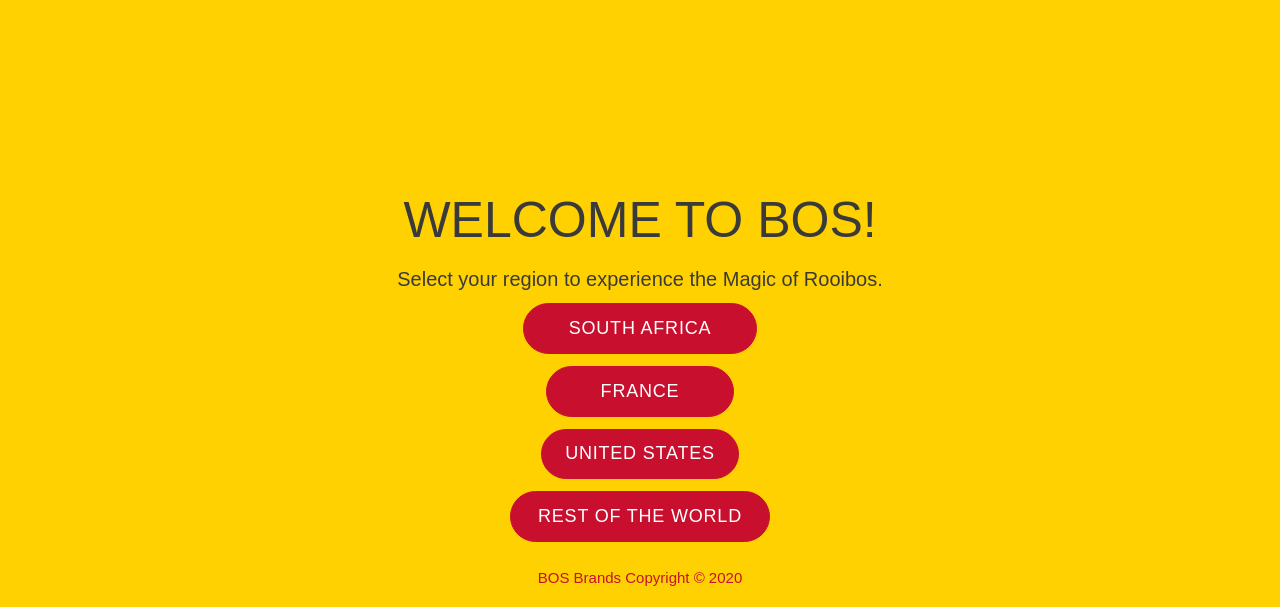 scroll, scrollTop: 0, scrollLeft: 0, axis: both 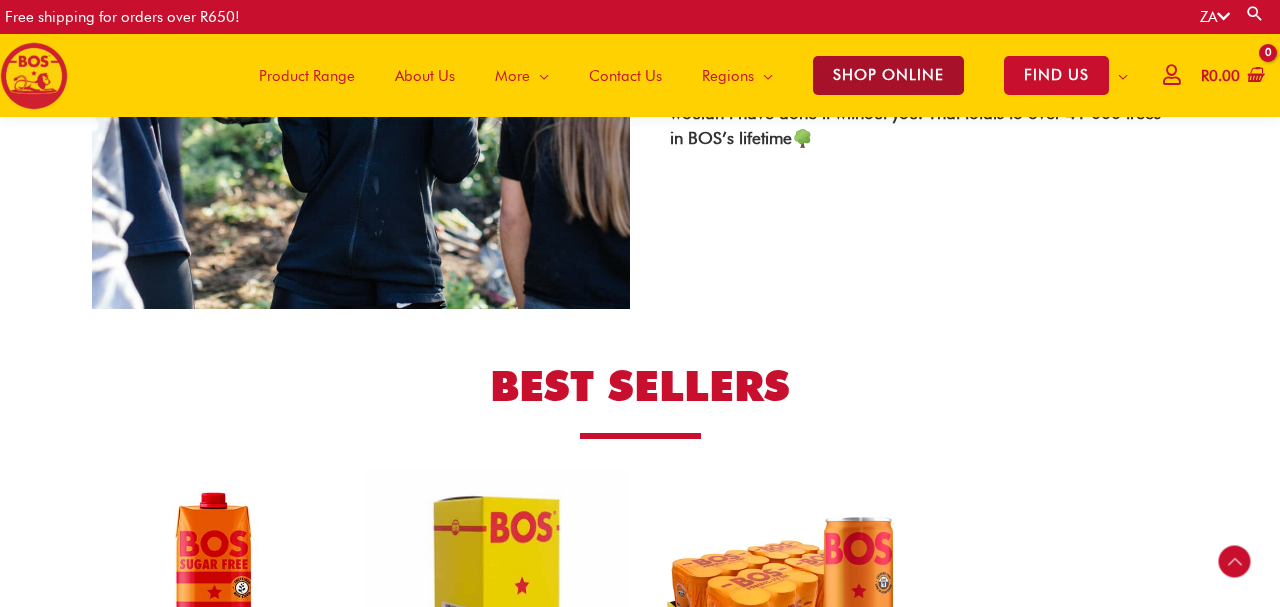 click on "SHOP ONLINE" at bounding box center (888, 75) 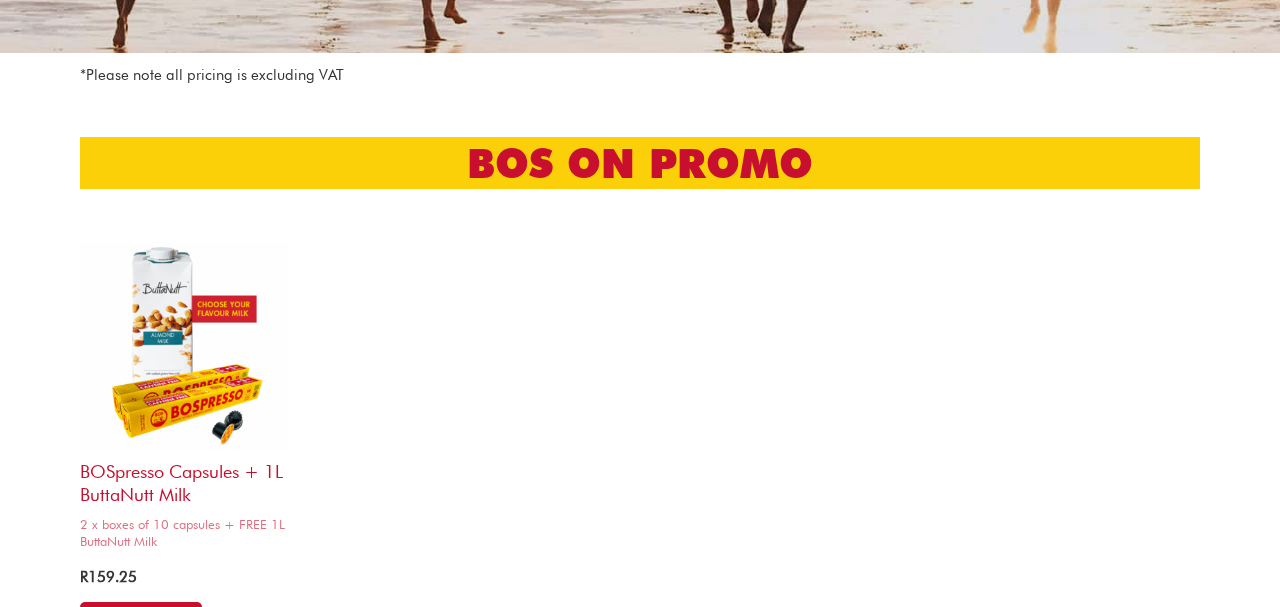 scroll, scrollTop: 395, scrollLeft: 0, axis: vertical 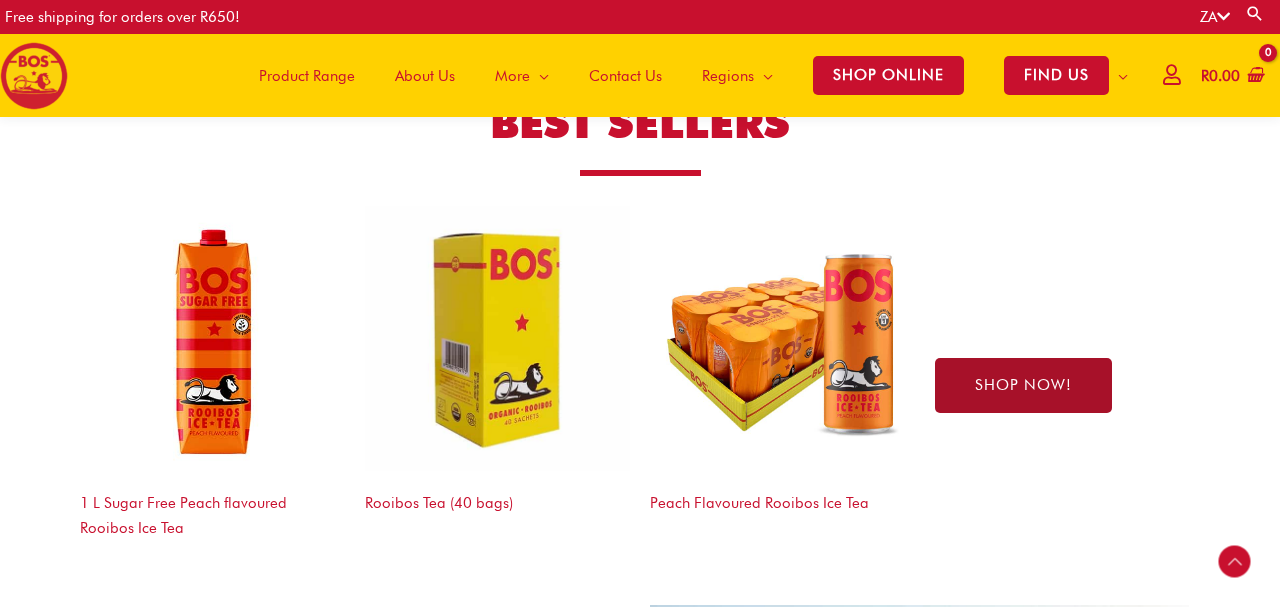 click on "SHOP NOW!" at bounding box center [1023, 385] 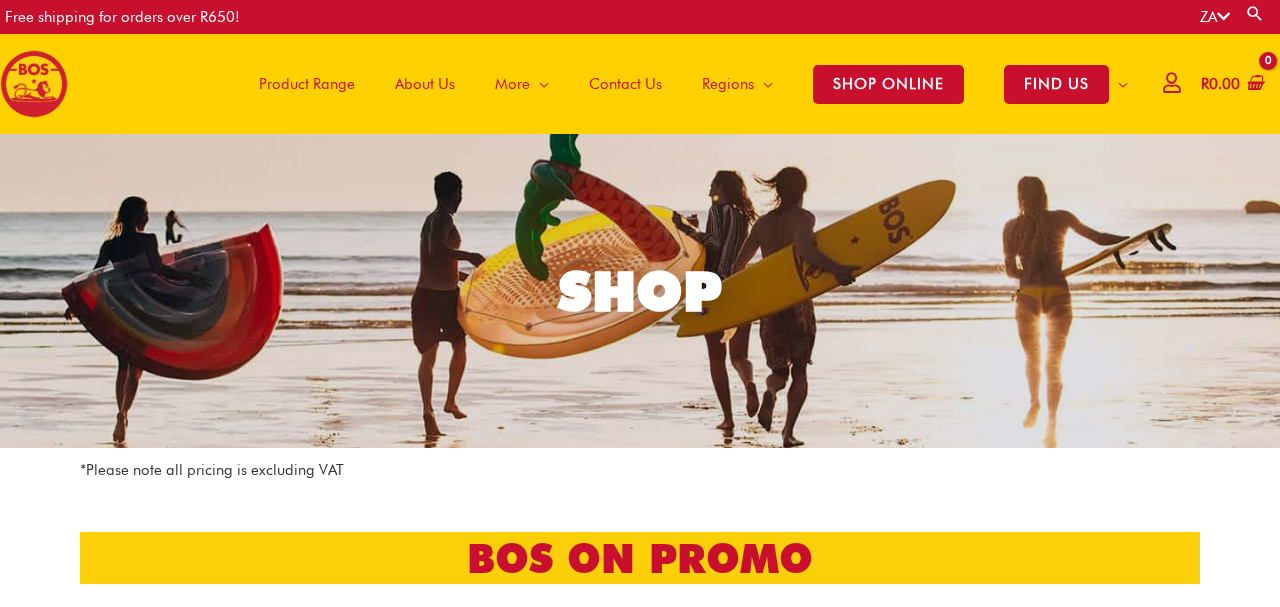 scroll, scrollTop: 434, scrollLeft: 0, axis: vertical 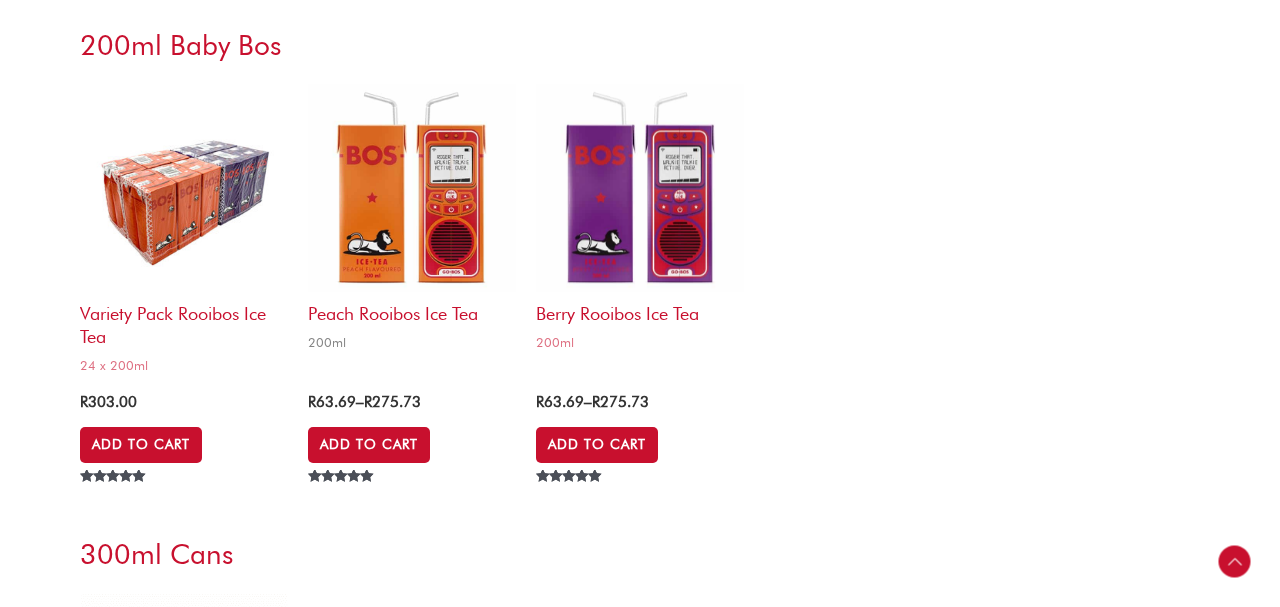click at bounding box center [412, 188] 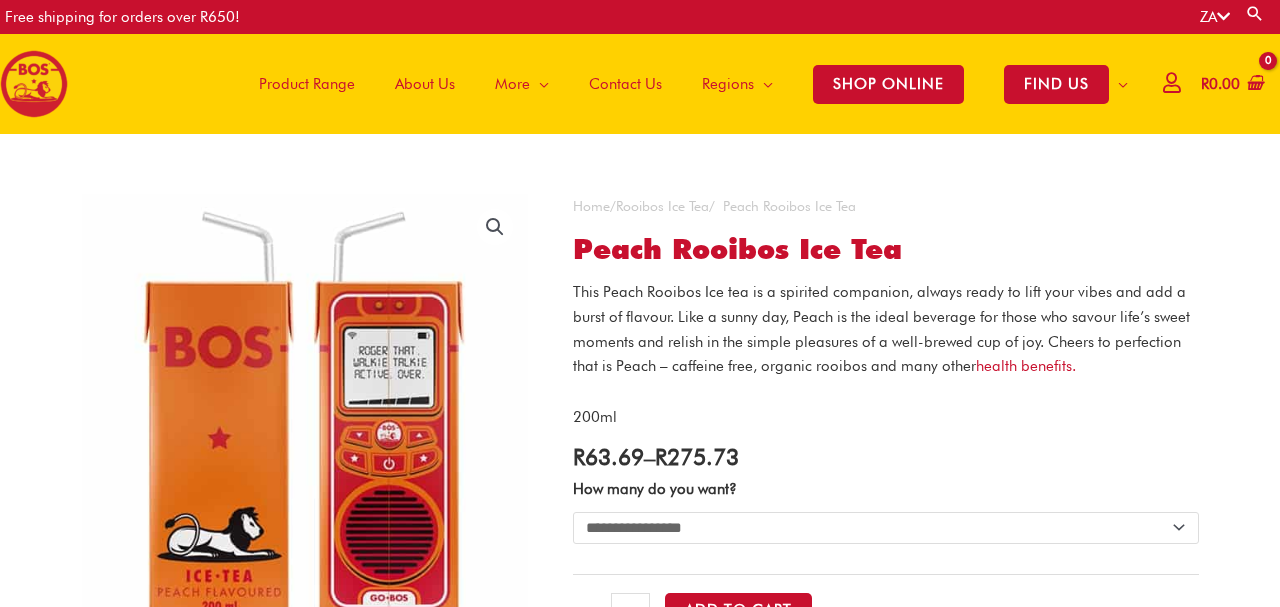 scroll, scrollTop: 0, scrollLeft: 0, axis: both 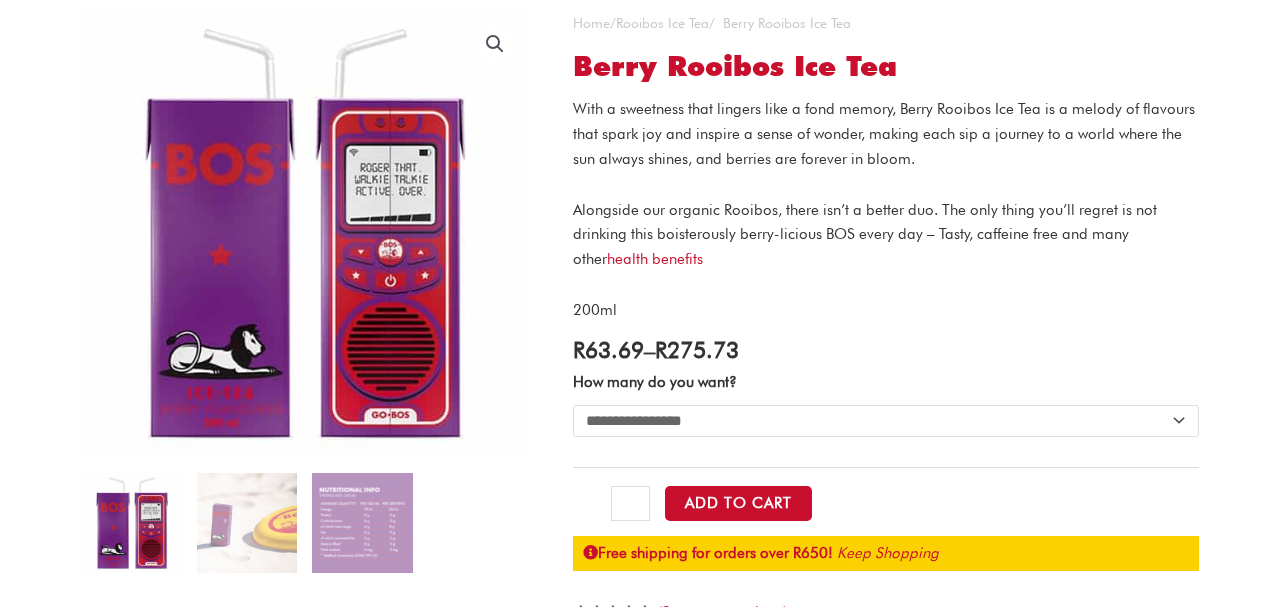 click on "**********" 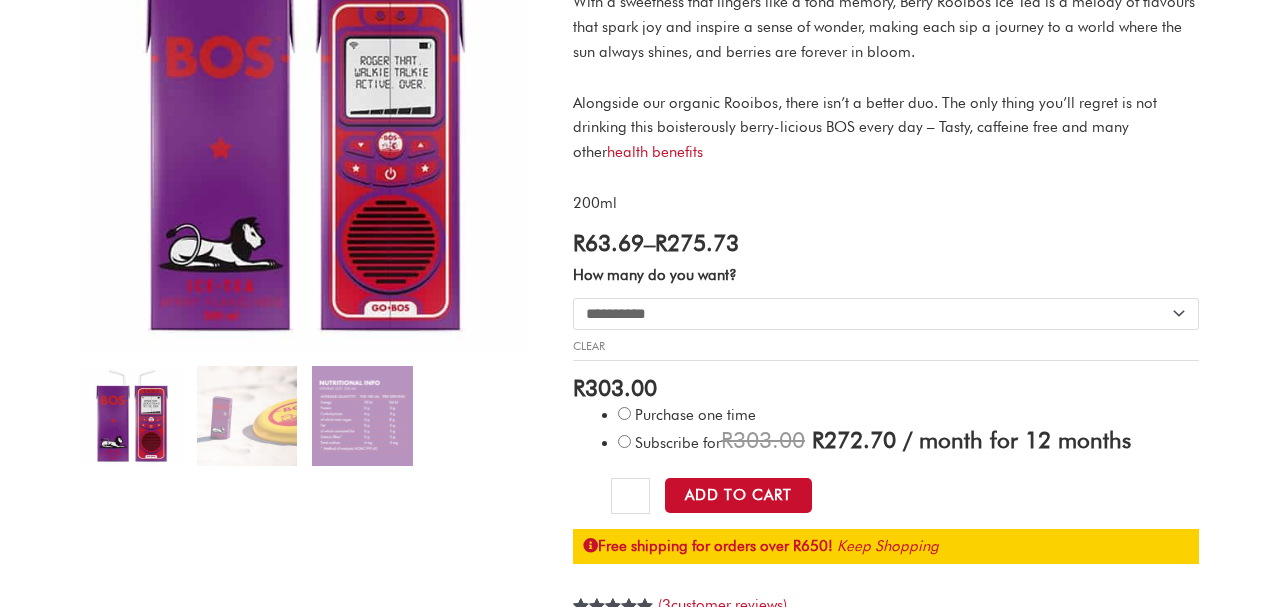 scroll, scrollTop: 291, scrollLeft: 0, axis: vertical 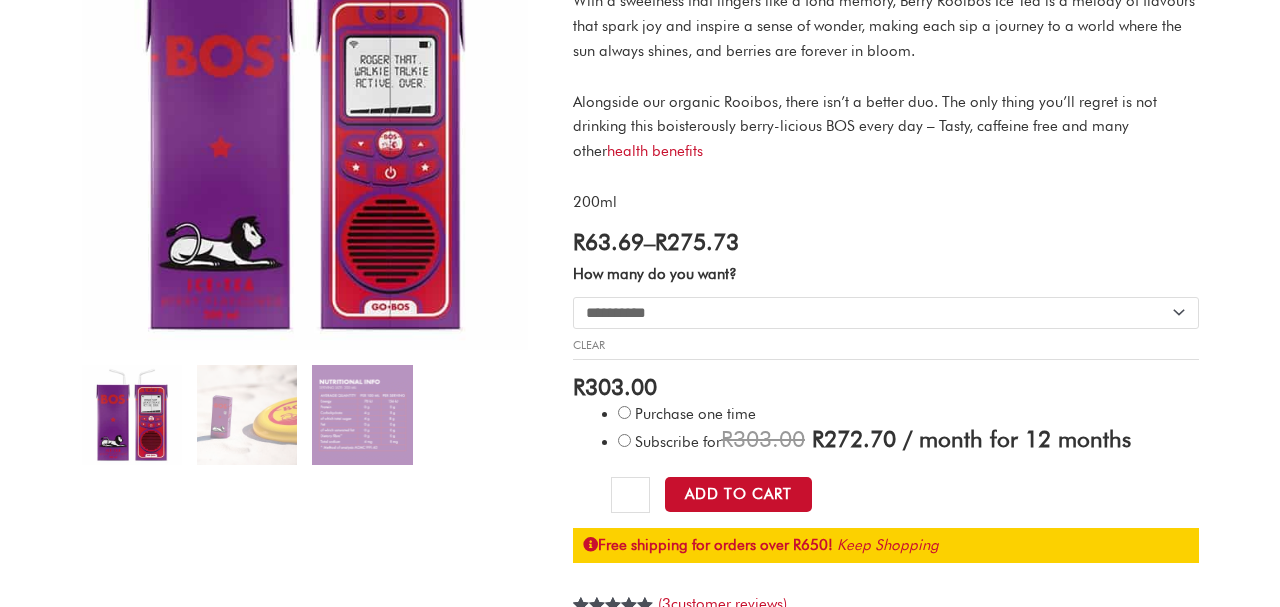 click on "**********" 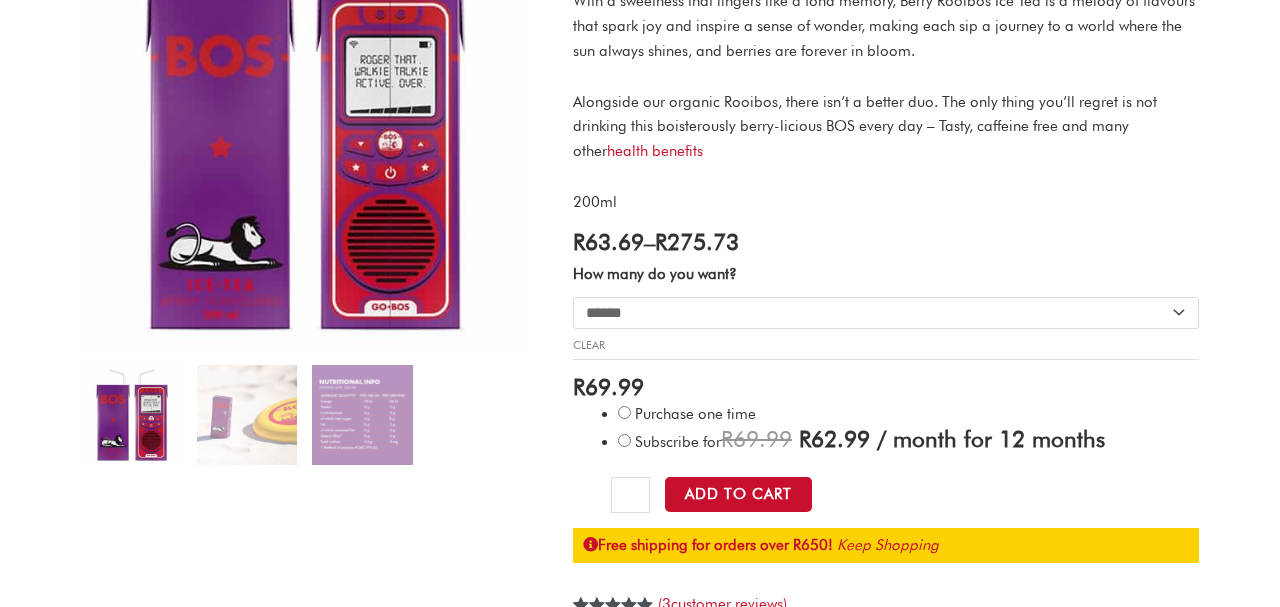 click on "**********" 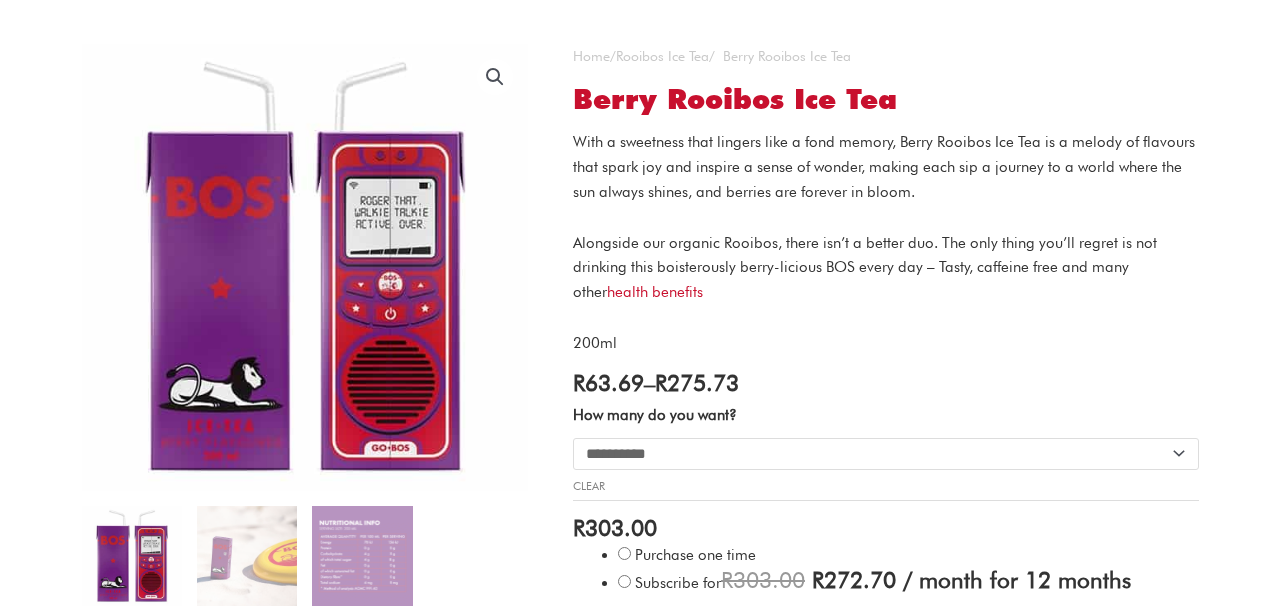 scroll, scrollTop: 149, scrollLeft: 0, axis: vertical 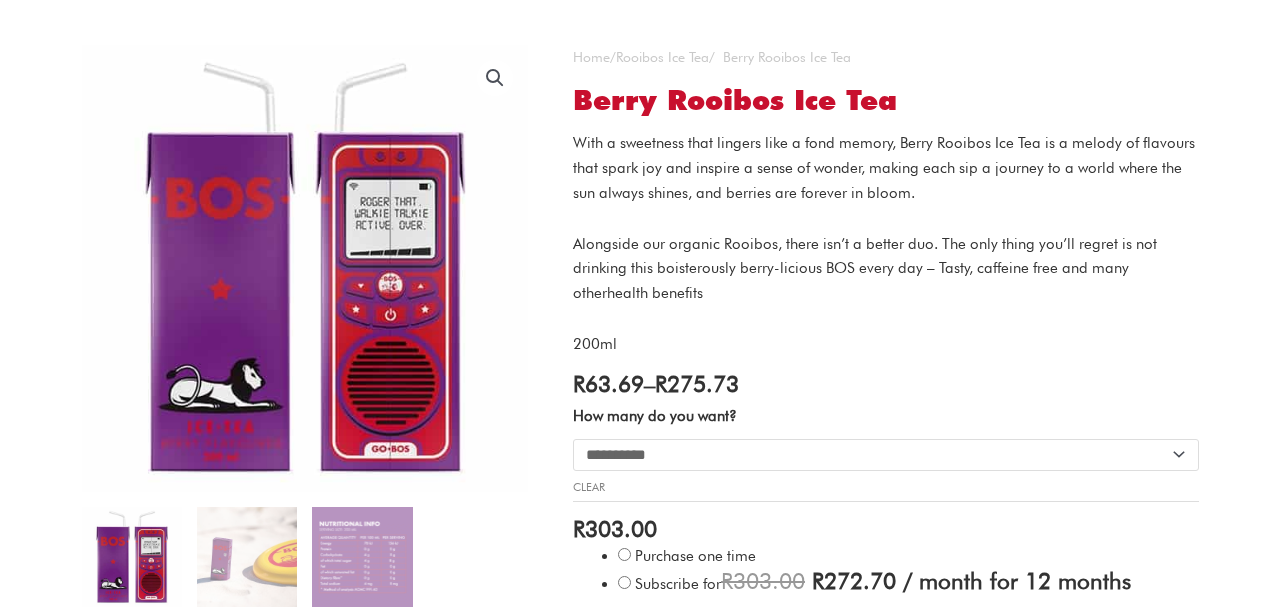 click on "health benefits" at bounding box center [655, 293] 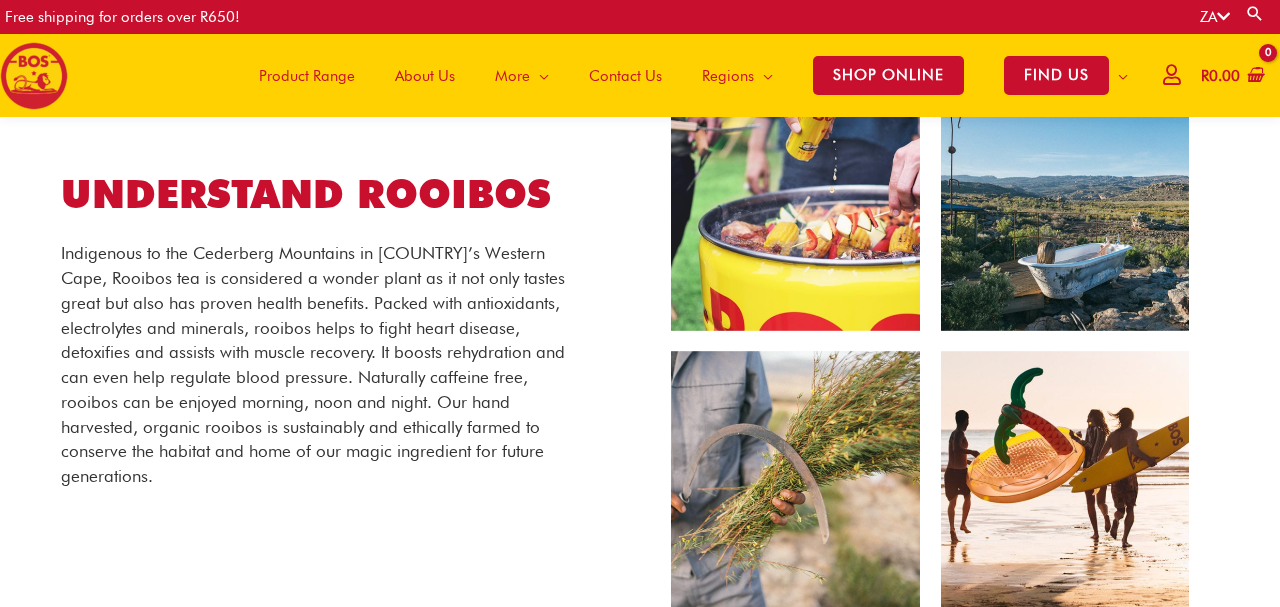scroll, scrollTop: 390, scrollLeft: 0, axis: vertical 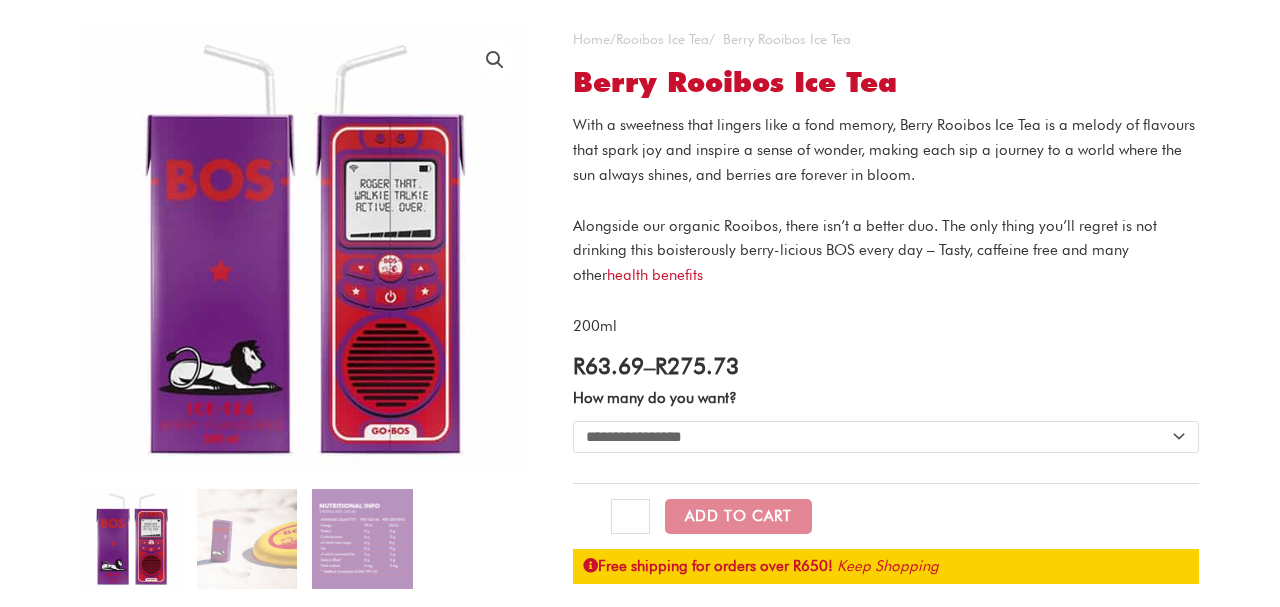 click on "**********" 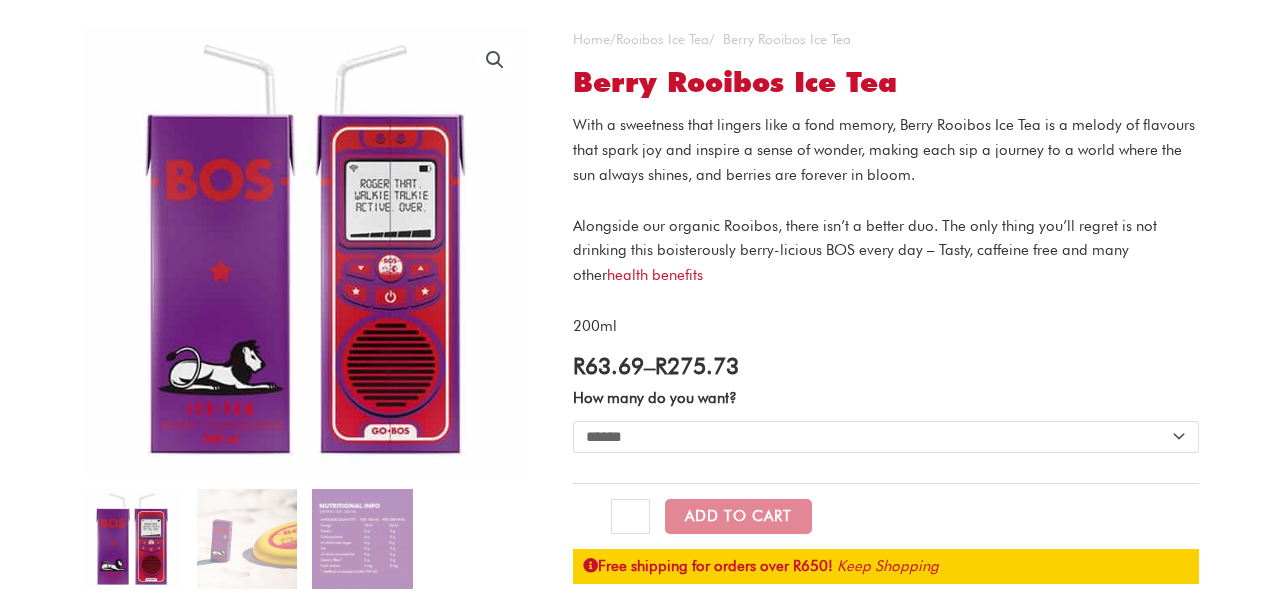 select on "******" 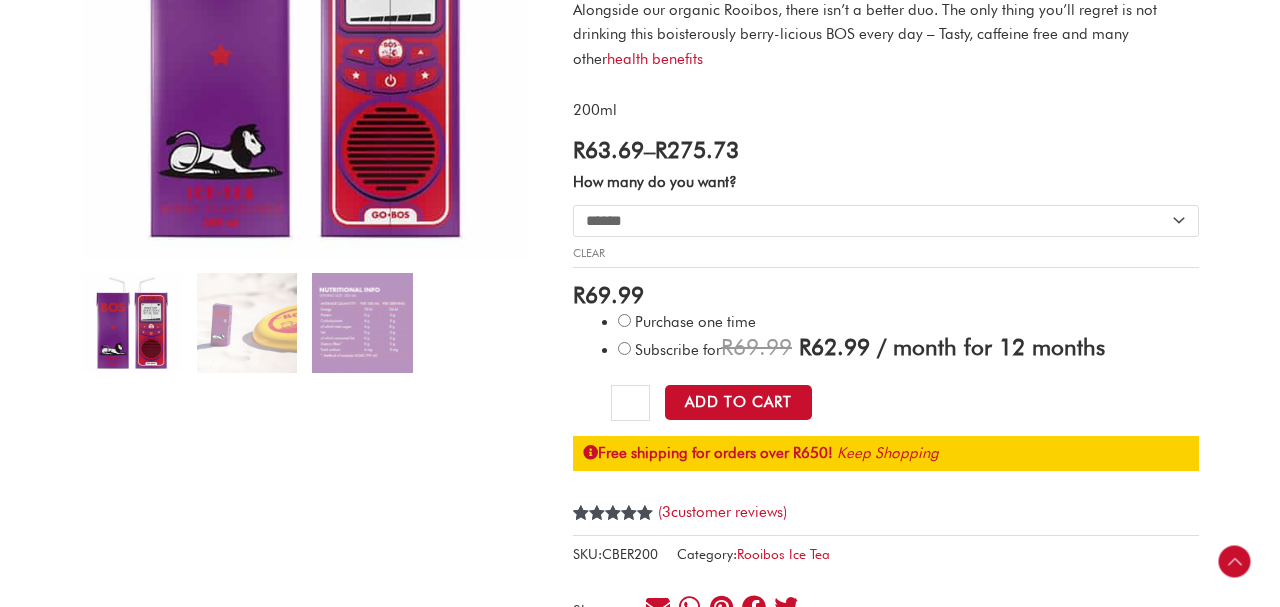 scroll, scrollTop: 382, scrollLeft: 0, axis: vertical 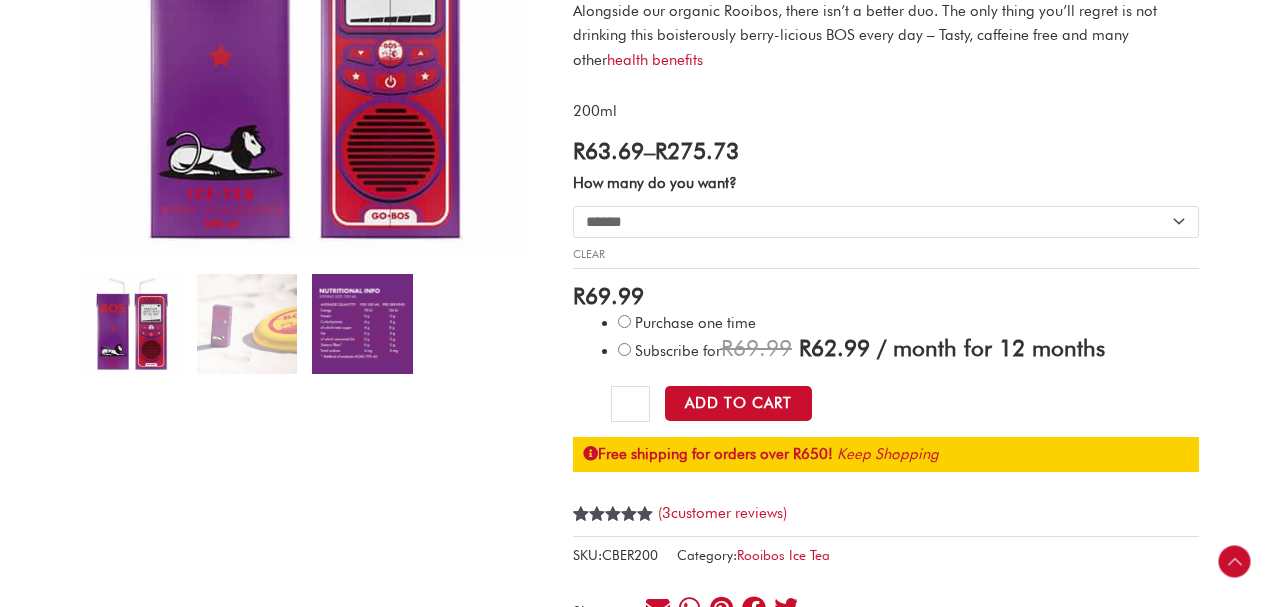 click at bounding box center (362, 324) 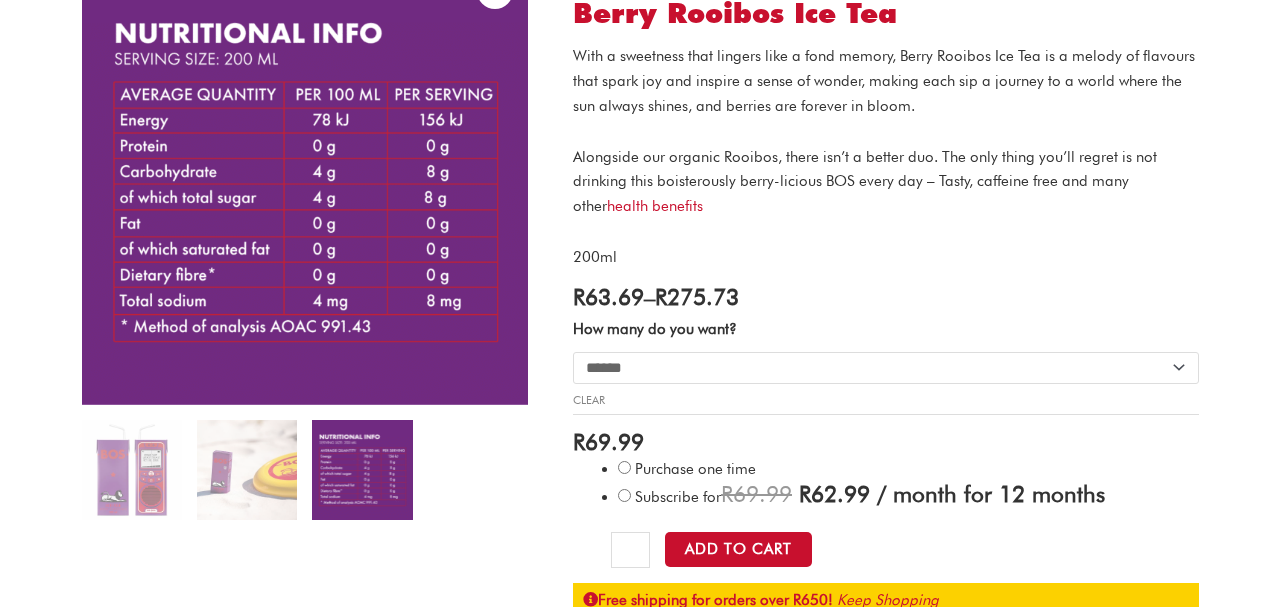 scroll, scrollTop: 233, scrollLeft: 0, axis: vertical 